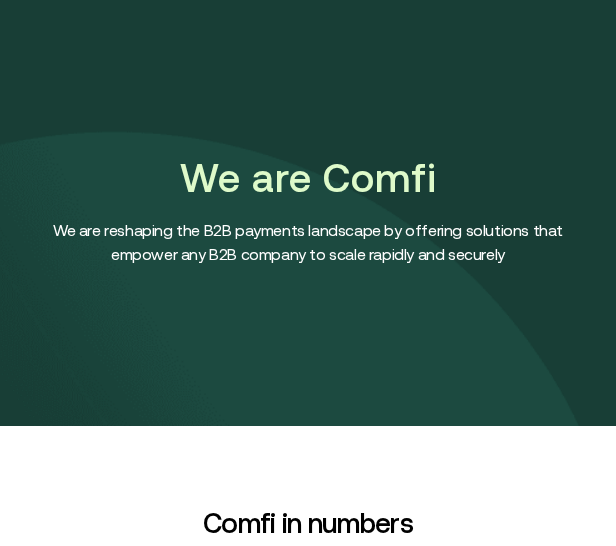 scroll, scrollTop: 0, scrollLeft: 0, axis: both 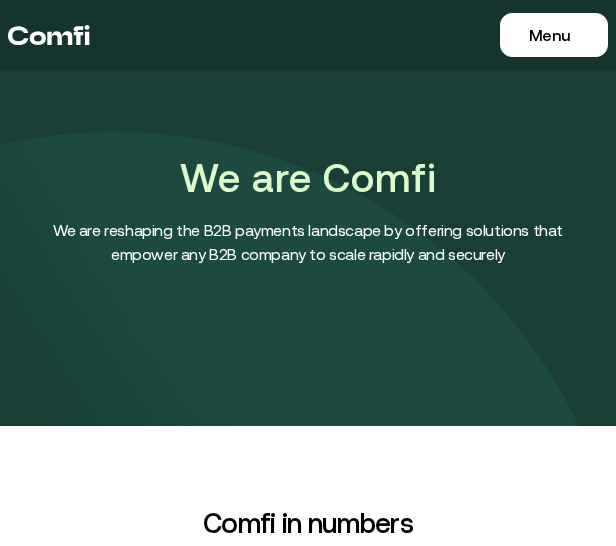 click at bounding box center [308, 248] 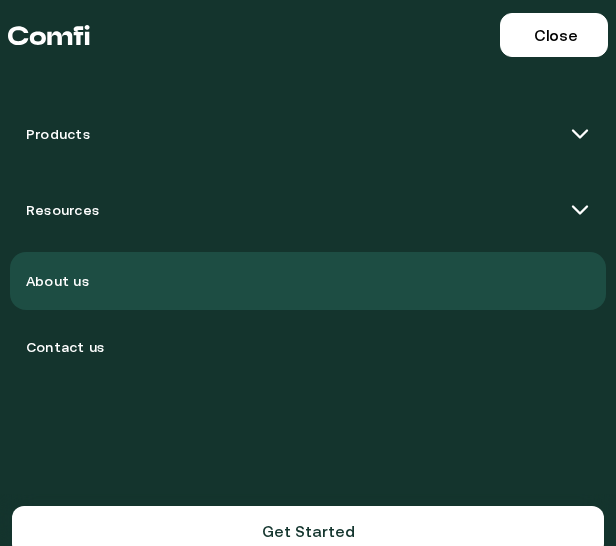 click on "Products" at bounding box center (308, 134) 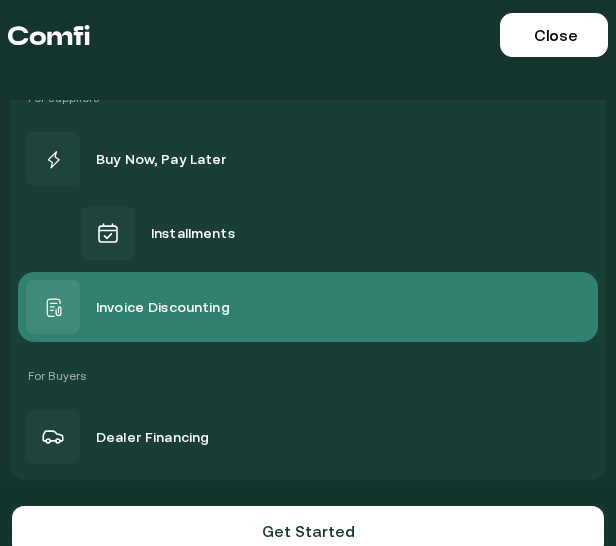 scroll, scrollTop: 97, scrollLeft: 0, axis: vertical 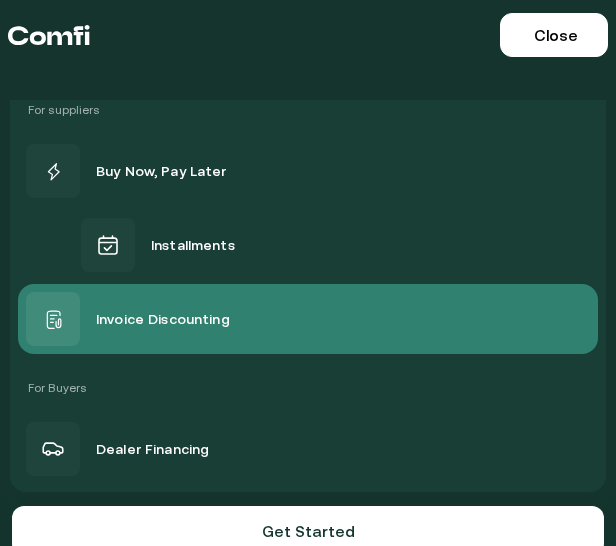click on "Invoice Discounting" at bounding box center (308, 319) 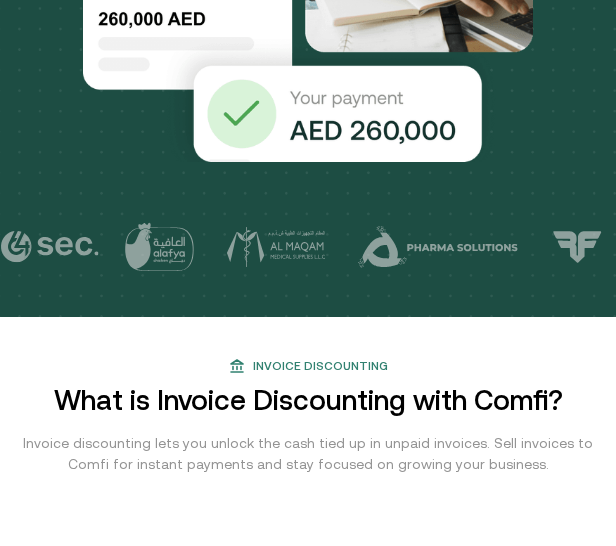 scroll, scrollTop: 685, scrollLeft: 16, axis: both 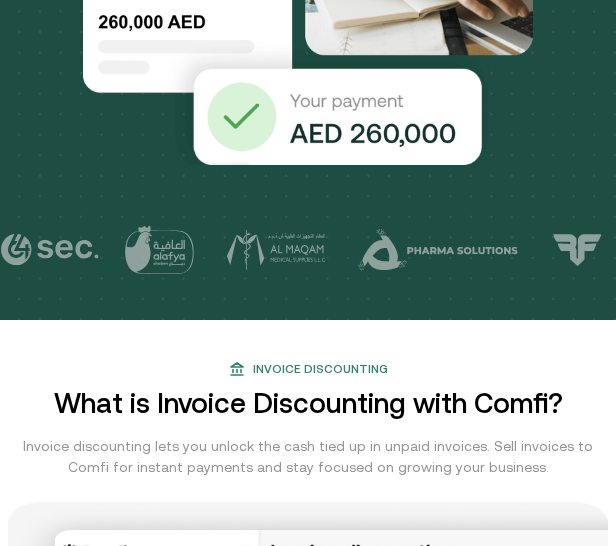 click at bounding box center [687, 250] 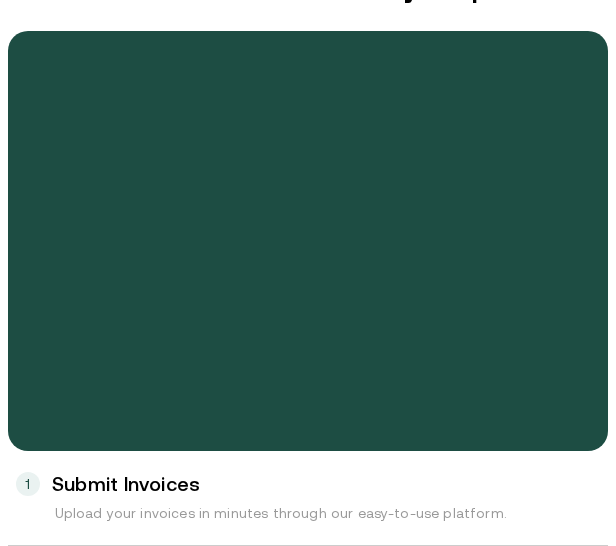 scroll, scrollTop: 2829, scrollLeft: 16, axis: both 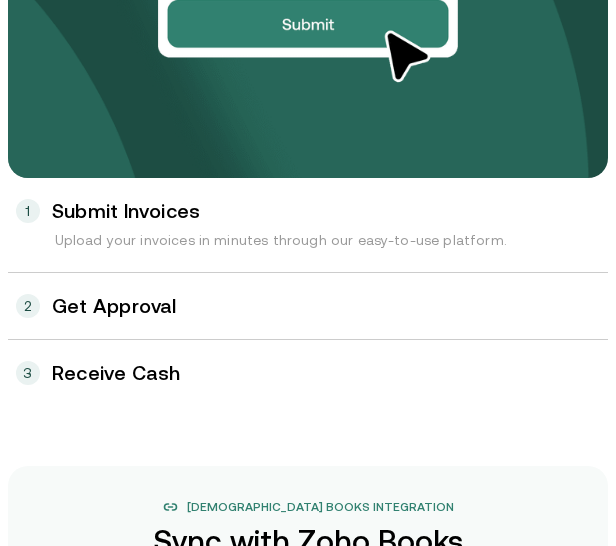 click on "2 Get Approval" at bounding box center (308, 306) 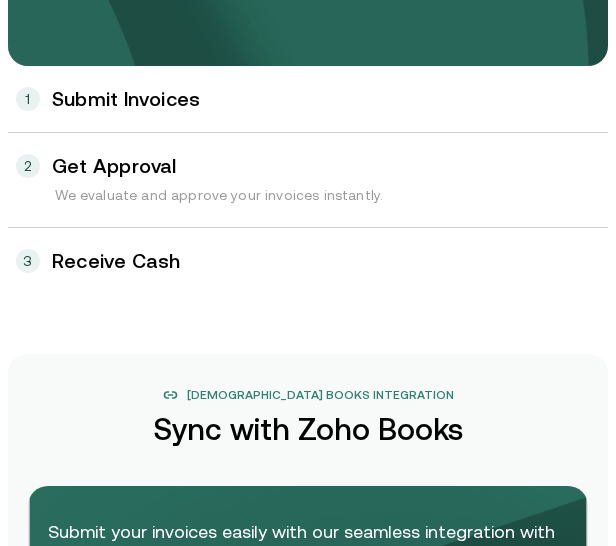click on "3 Receive Cash" at bounding box center [308, 261] 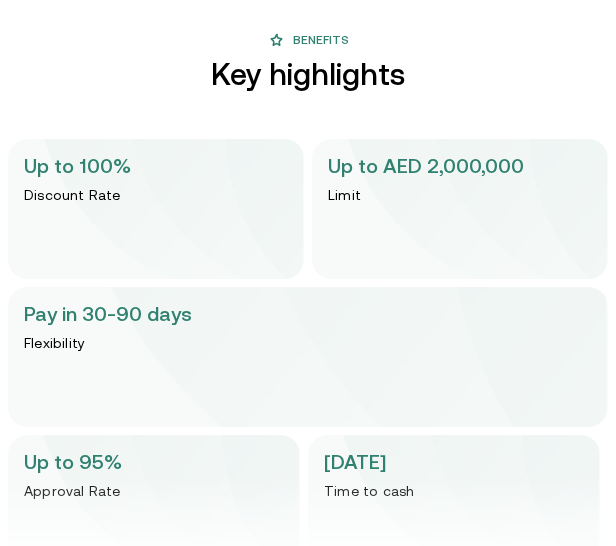 scroll, scrollTop: 4874, scrollLeft: 0, axis: vertical 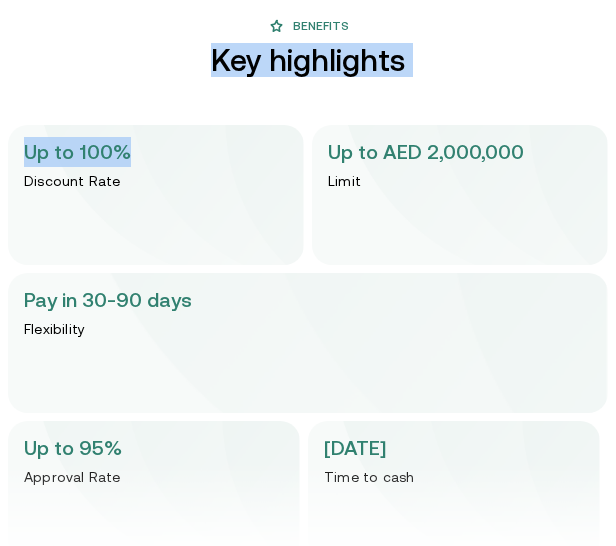 drag, startPoint x: 205, startPoint y: 53, endPoint x: 285, endPoint y: 124, distance: 106.96261 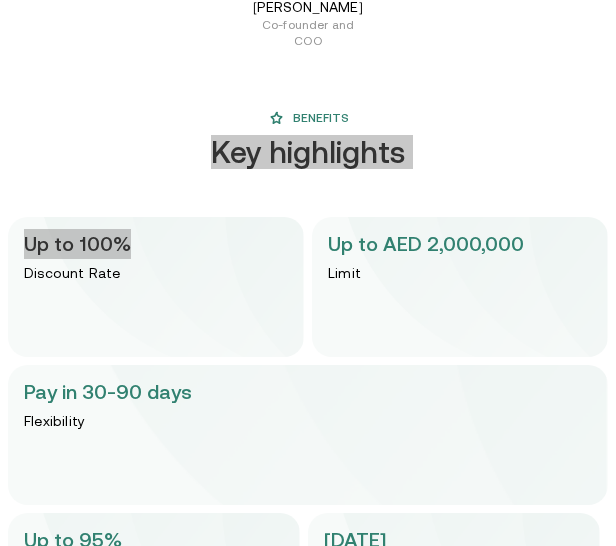 scroll, scrollTop: 4750, scrollLeft: 0, axis: vertical 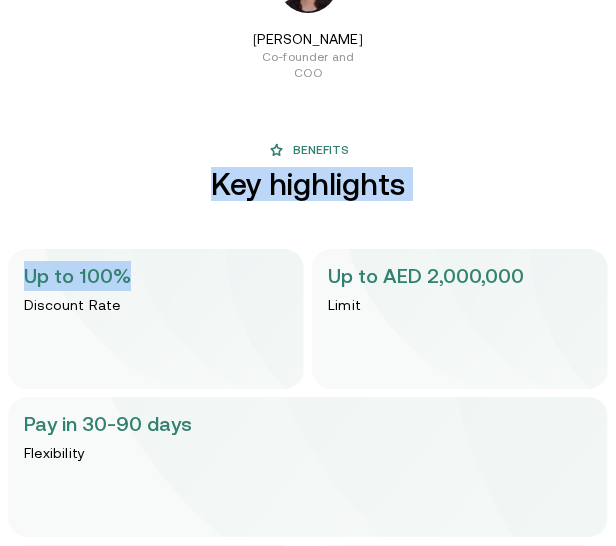 click on "Benefits Key highlights Up to 100% Discount Rate Up to AED 2,000,000 Limit Pay in 30-90 days Flexibility Up to 95% Approval Rate In 1 day Time to cash" at bounding box center (308, 413) 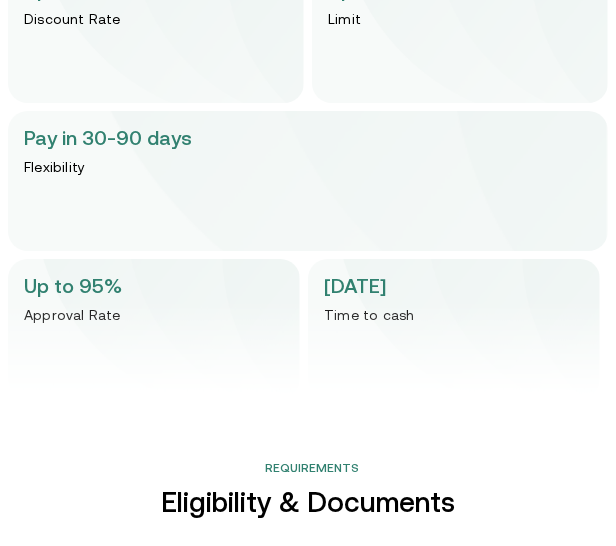 scroll, scrollTop: 4922, scrollLeft: 0, axis: vertical 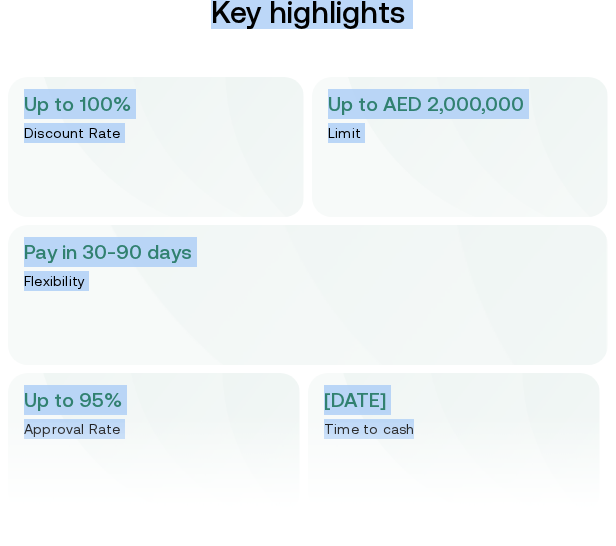 drag, startPoint x: 224, startPoint y: 174, endPoint x: 452, endPoint y: 387, distance: 312.01443 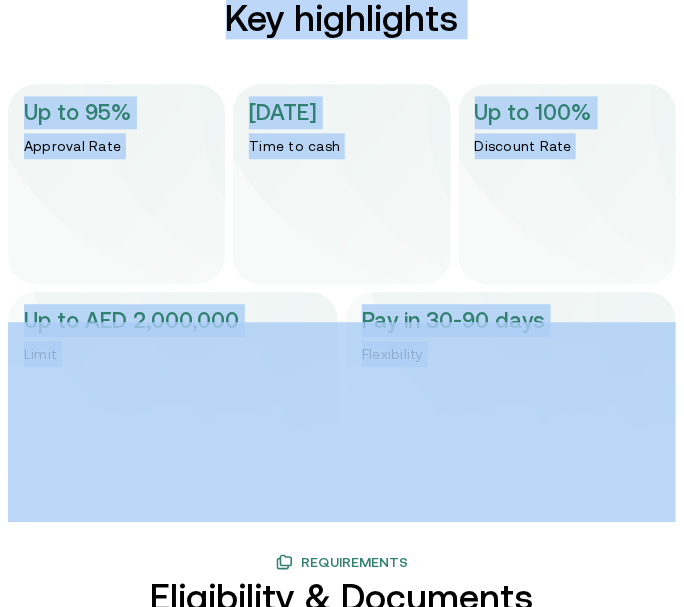 scroll, scrollTop: 3967, scrollLeft: 0, axis: vertical 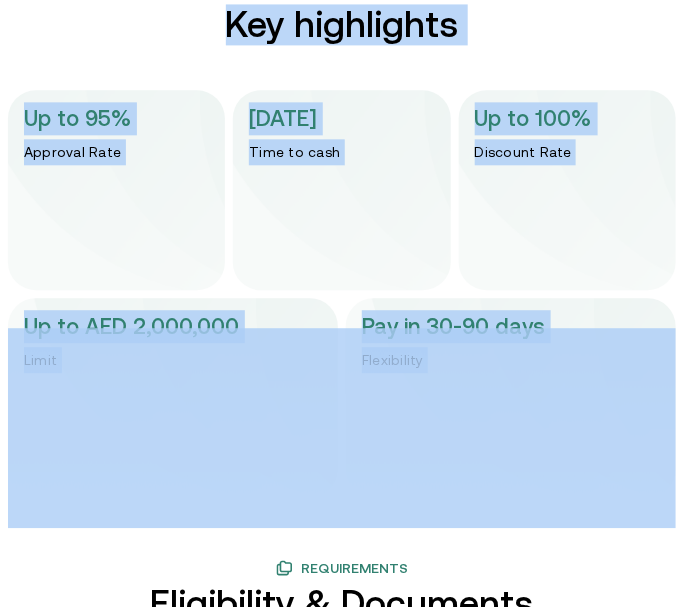 click on "In 1 day Time to cash" at bounding box center [341, 190] 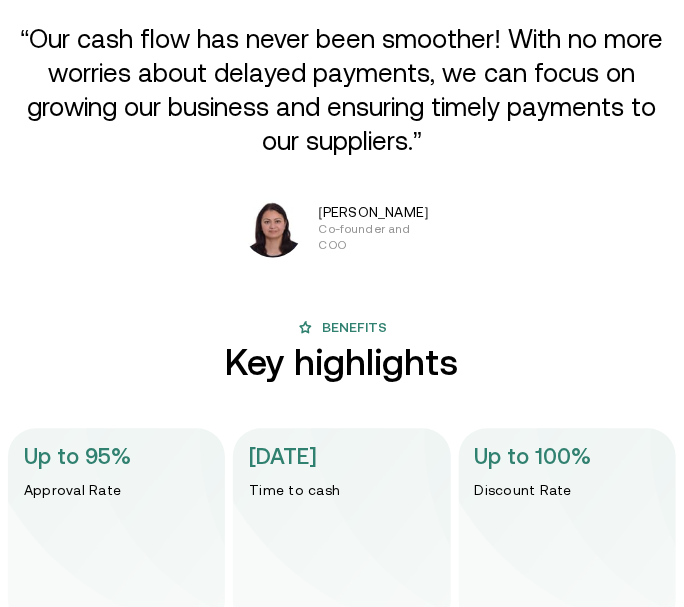 scroll, scrollTop: 3627, scrollLeft: 0, axis: vertical 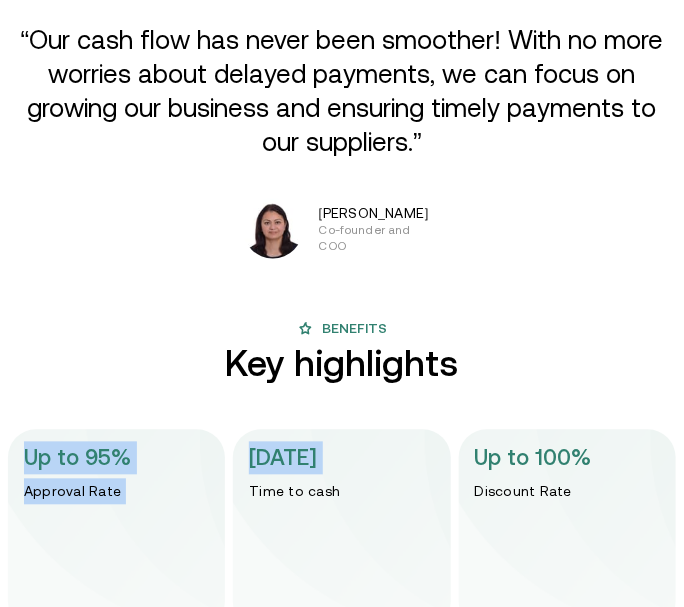 drag, startPoint x: 40, startPoint y: 413, endPoint x: 241, endPoint y: 468, distance: 208.38905 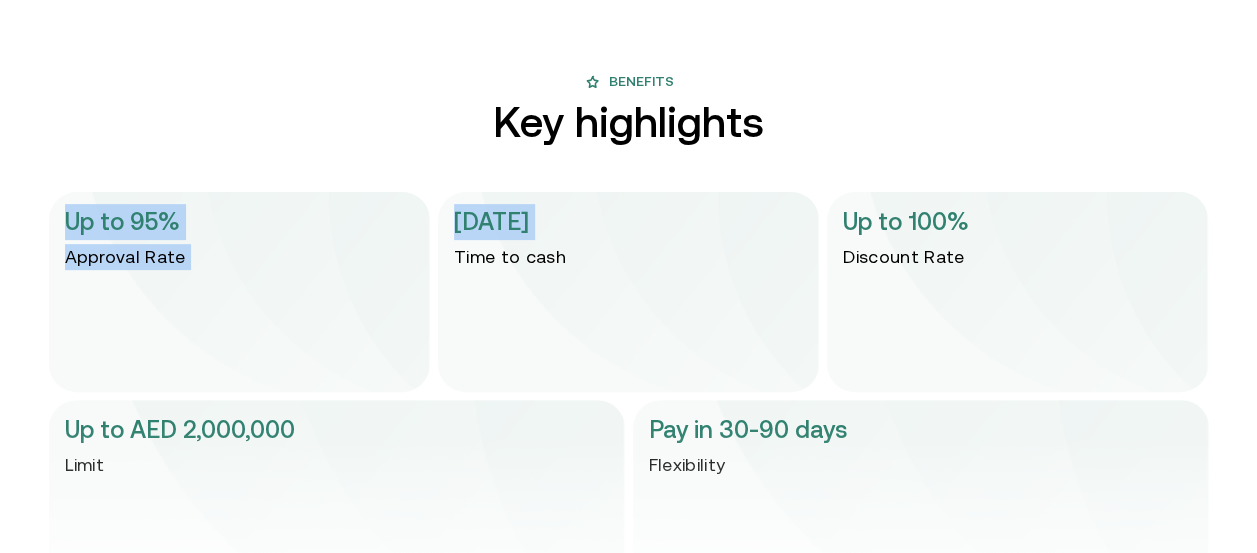 scroll, scrollTop: 4027, scrollLeft: 0, axis: vertical 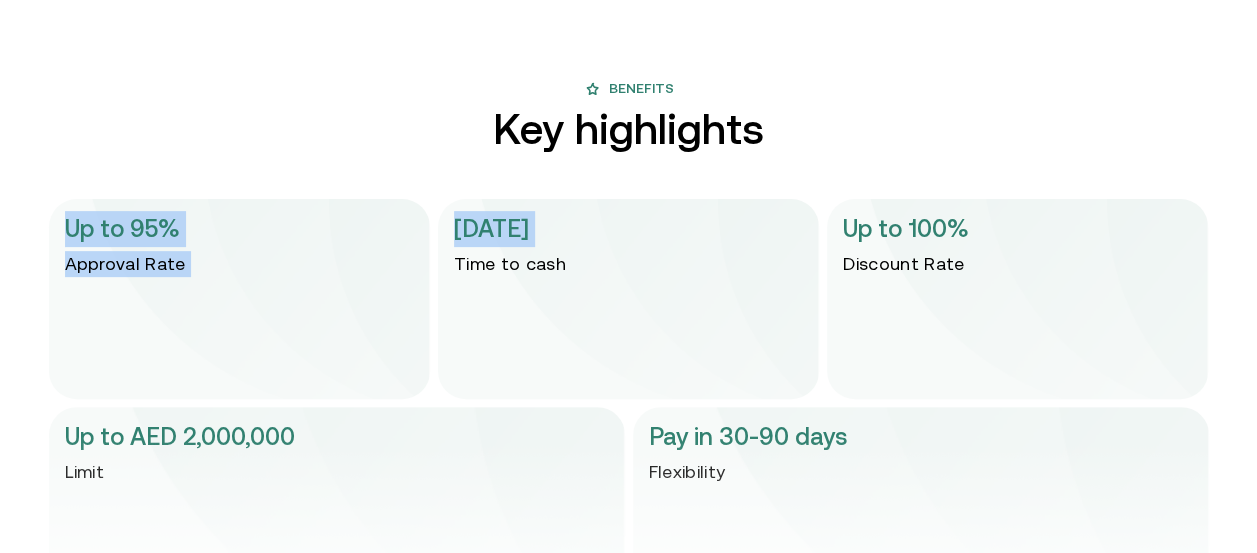 click on "Up to 95% Approval Rate" at bounding box center [239, 299] 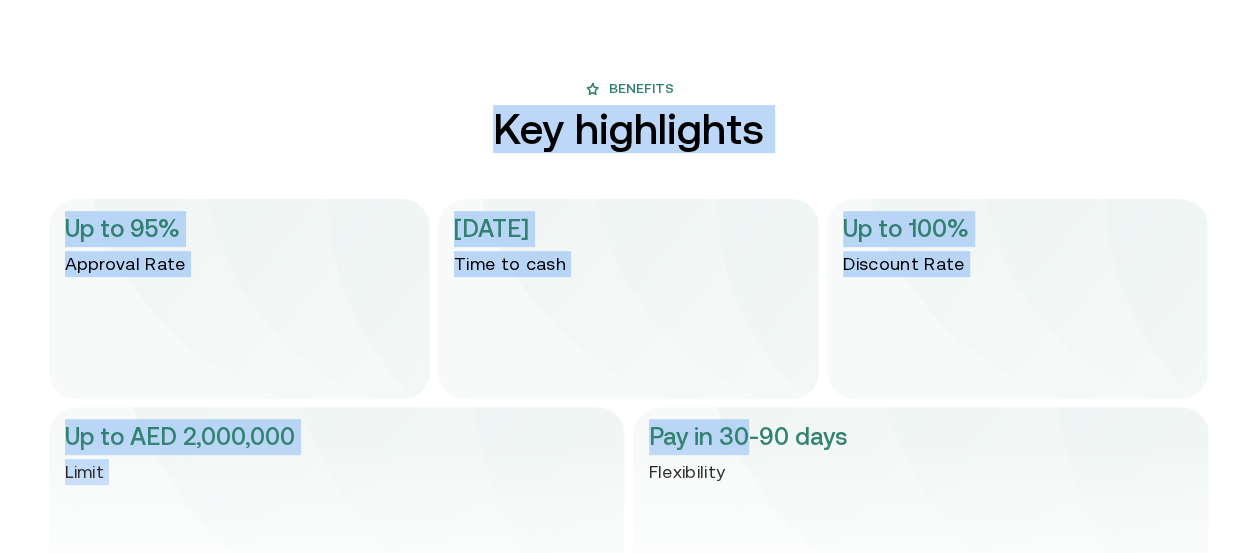 drag, startPoint x: 504, startPoint y: 130, endPoint x: 752, endPoint y: 414, distance: 377.0411 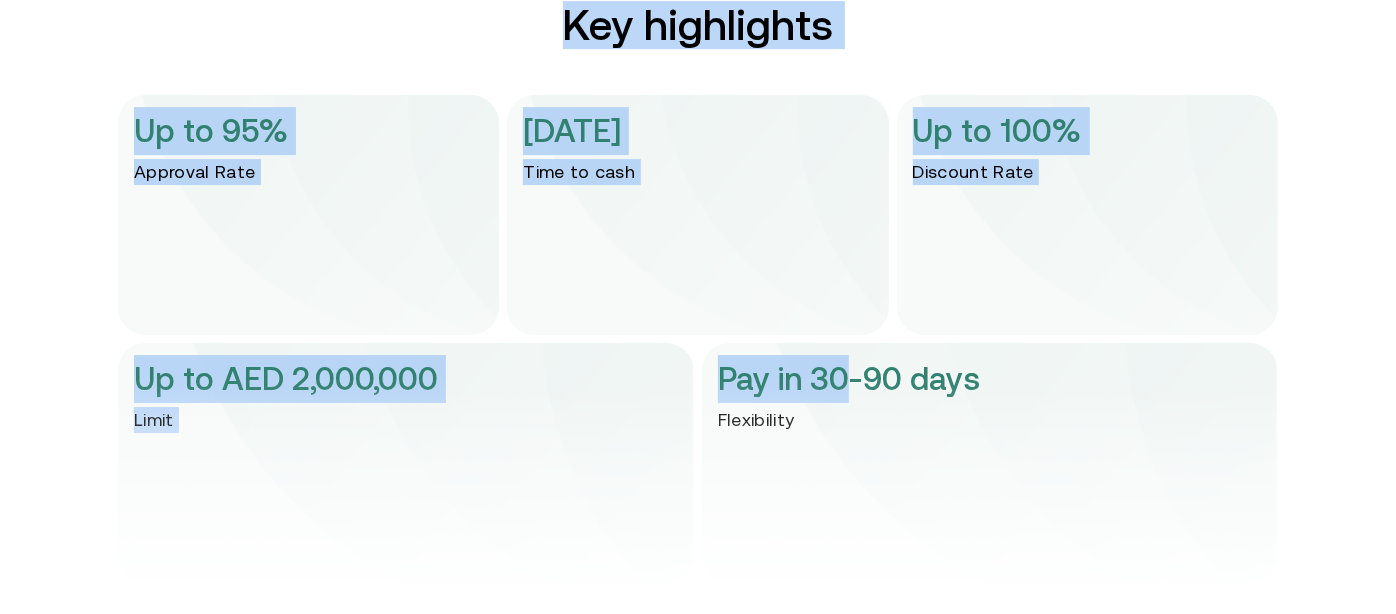 scroll, scrollTop: 4162, scrollLeft: 0, axis: vertical 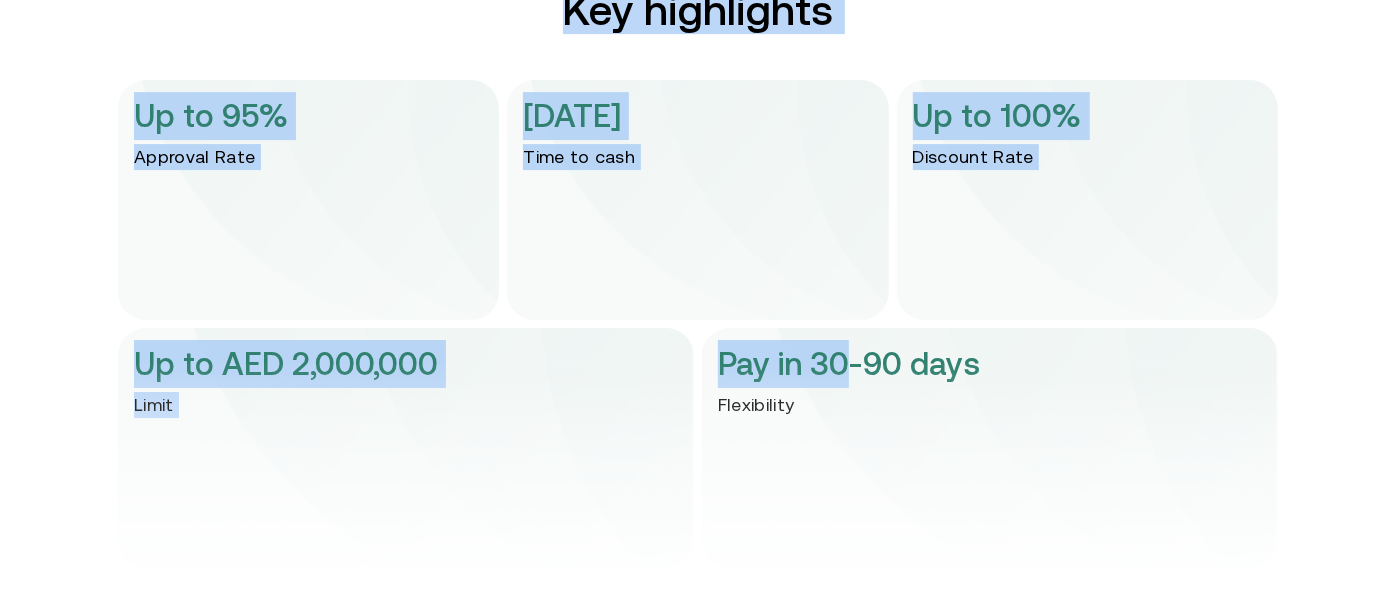 click on "Benefits Key highlights Up to 95% Approval Rate In 1 day Time to cash Up to 100% Discount Rate Up to AED 2,000,000 Limit Pay in 30-90 days Flexibility" at bounding box center [698, 263] 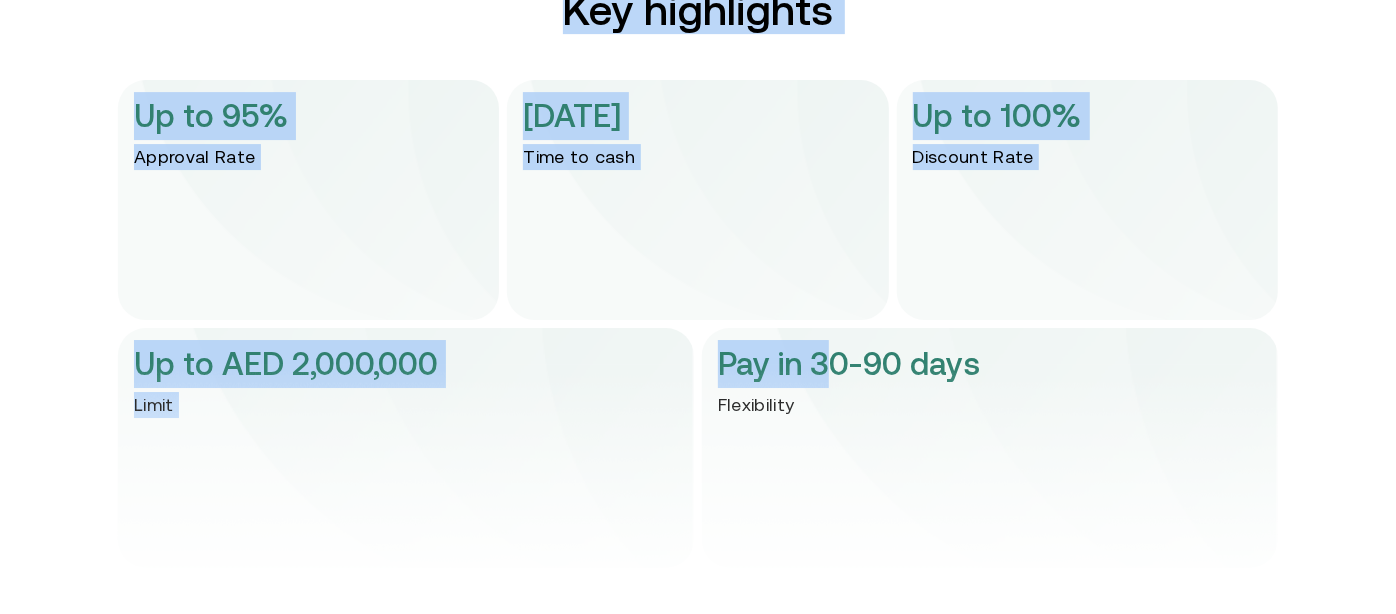 drag, startPoint x: 573, startPoint y: 20, endPoint x: 845, endPoint y: 349, distance: 426.8782 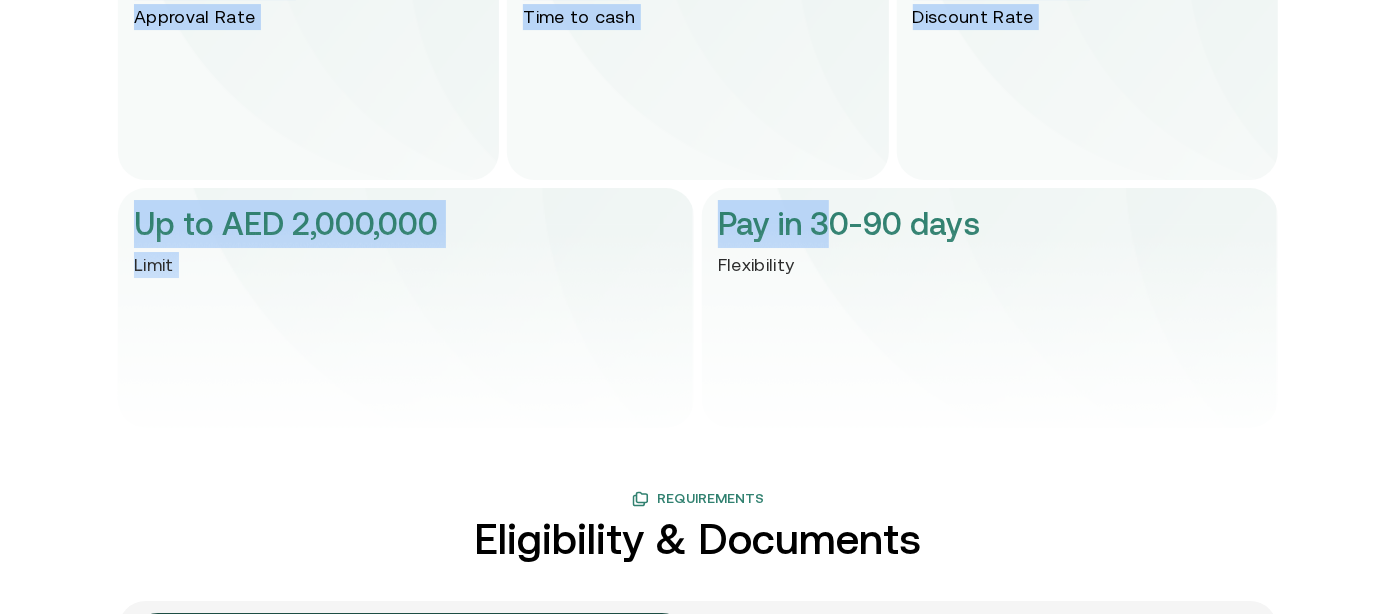 scroll, scrollTop: 4271, scrollLeft: 0, axis: vertical 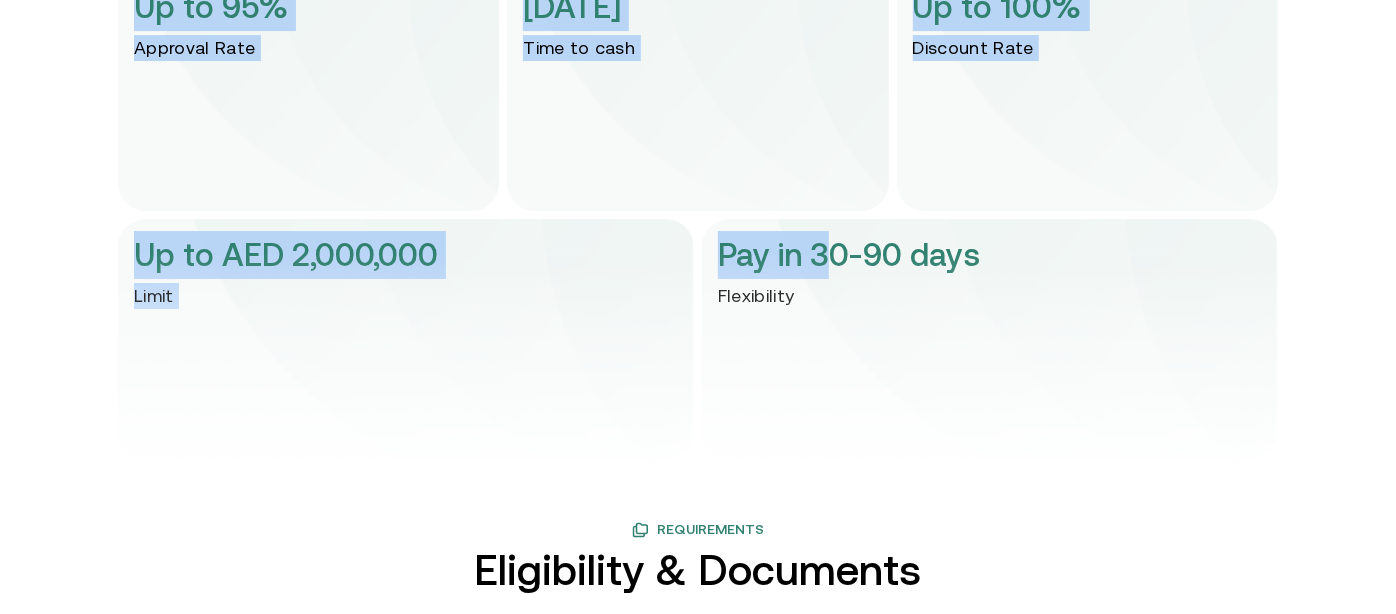 click on "Up to 95% Approval Rate" at bounding box center (308, 91) 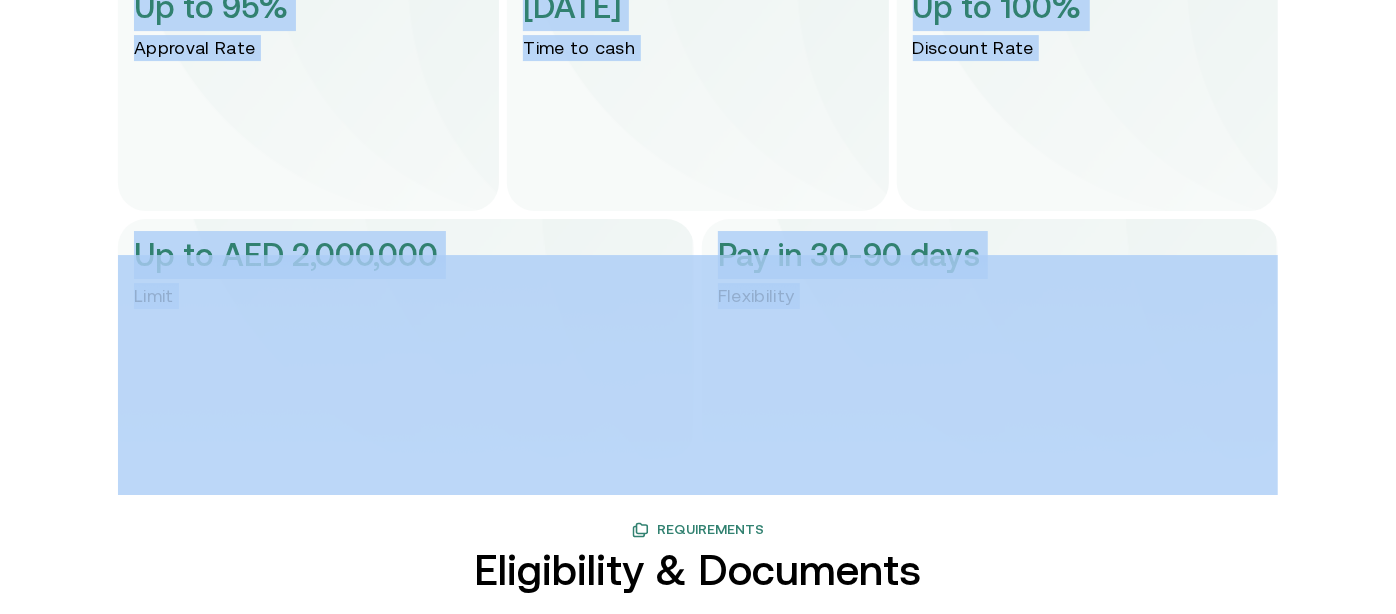 drag, startPoint x: 147, startPoint y: 5, endPoint x: 803, endPoint y: 290, distance: 715.2349 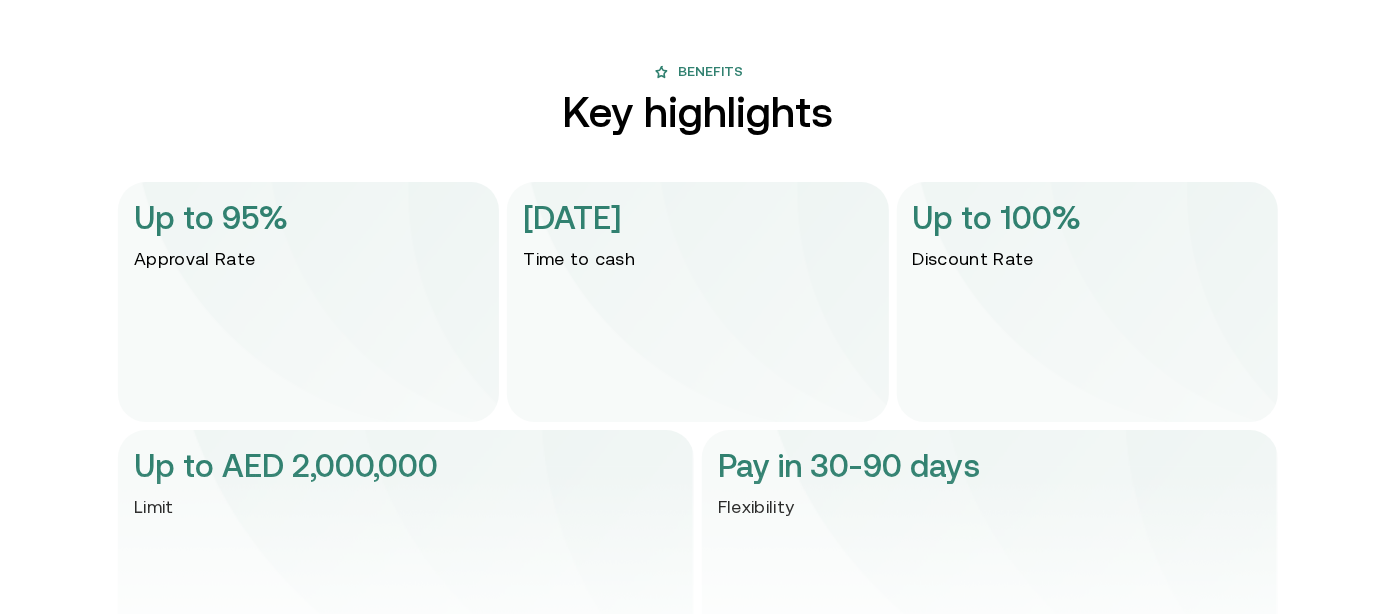 scroll, scrollTop: 4058, scrollLeft: 0, axis: vertical 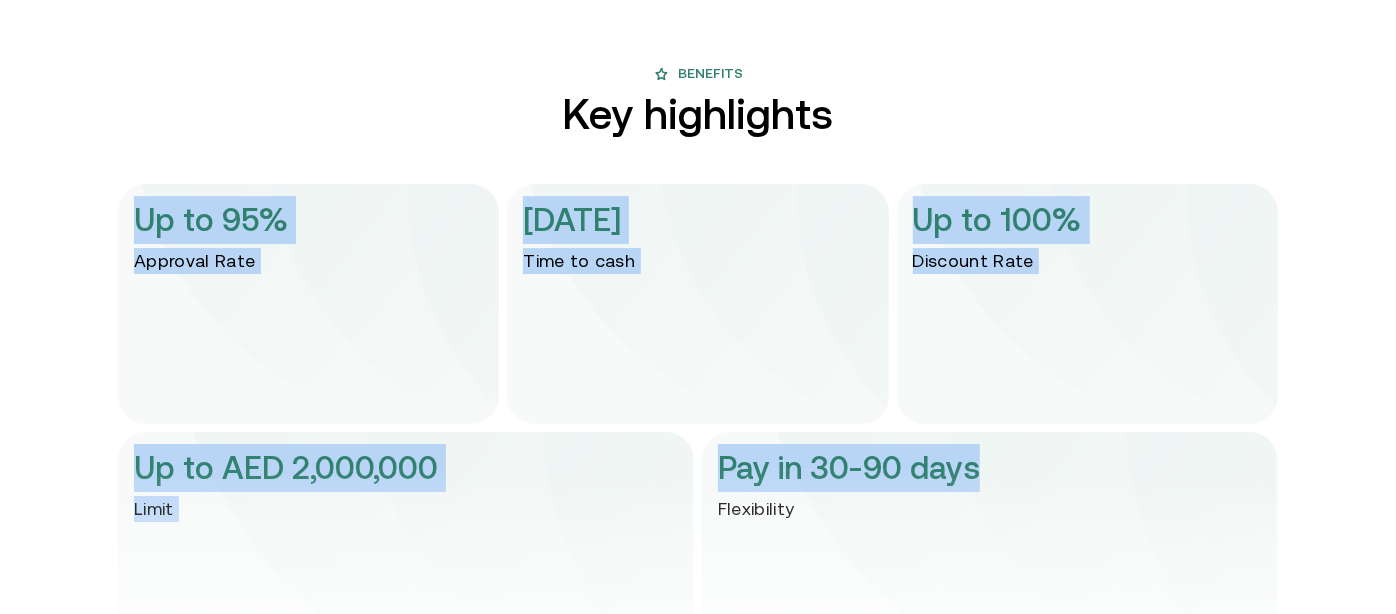 drag, startPoint x: 148, startPoint y: 204, endPoint x: 1001, endPoint y: 459, distance: 890.2999 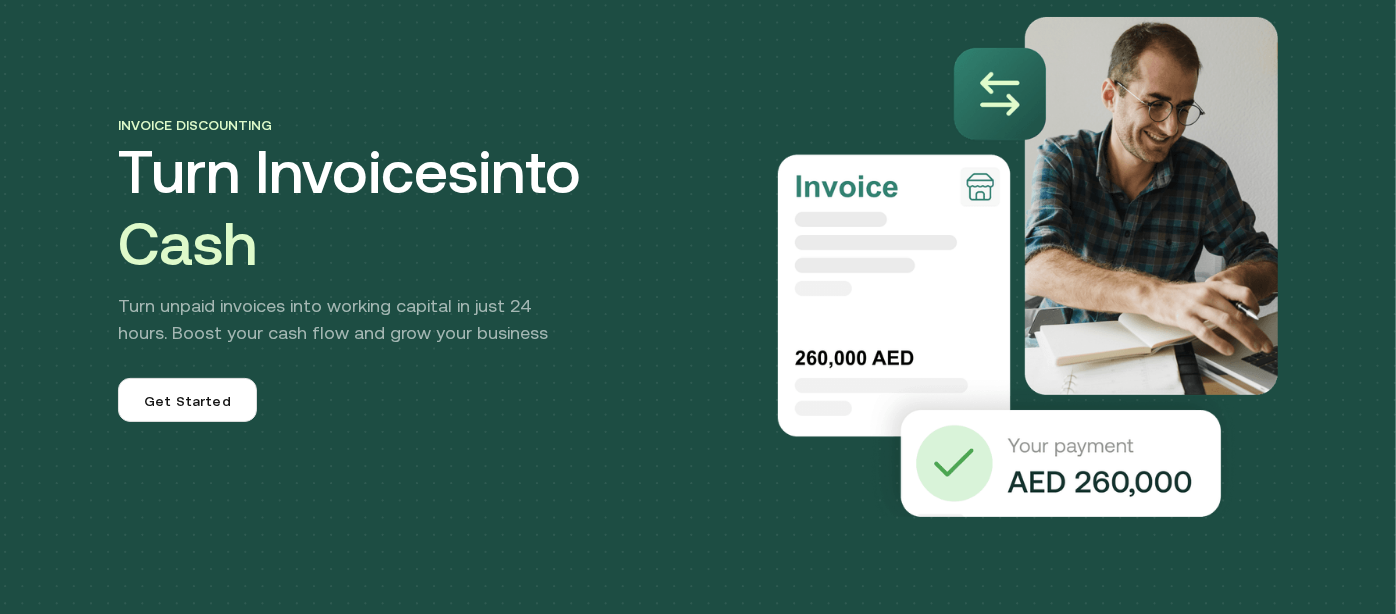 scroll, scrollTop: 125, scrollLeft: 14, axis: both 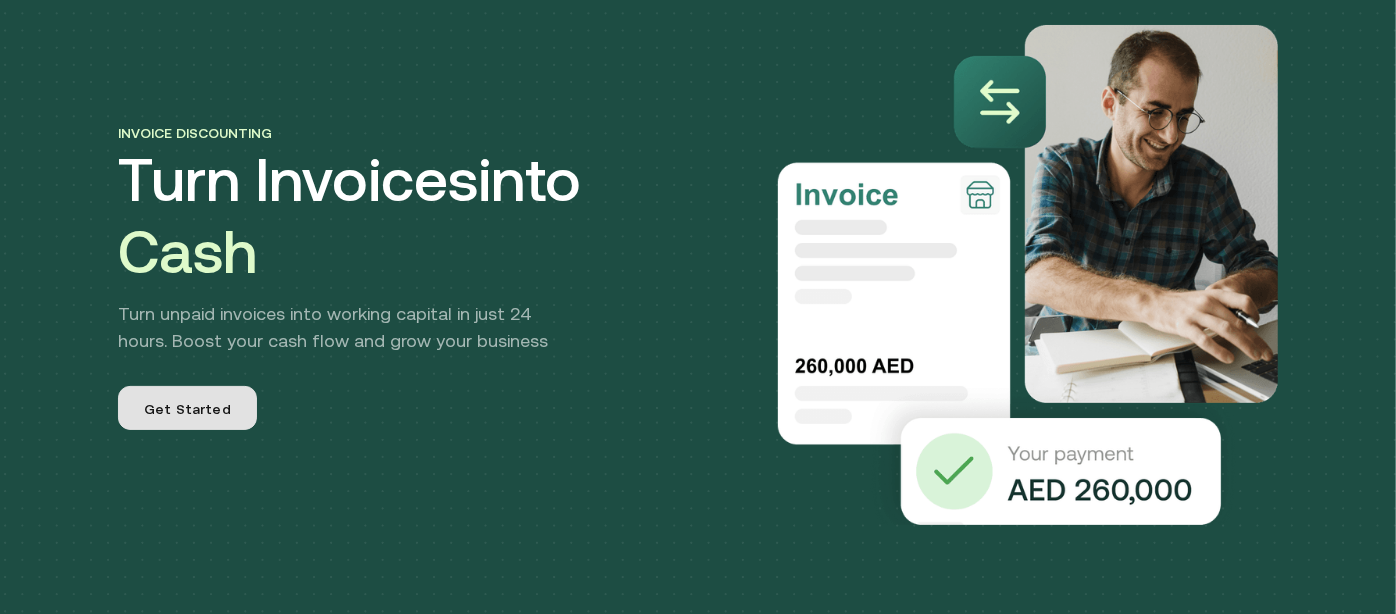click on "Get Started" at bounding box center (187, 409) 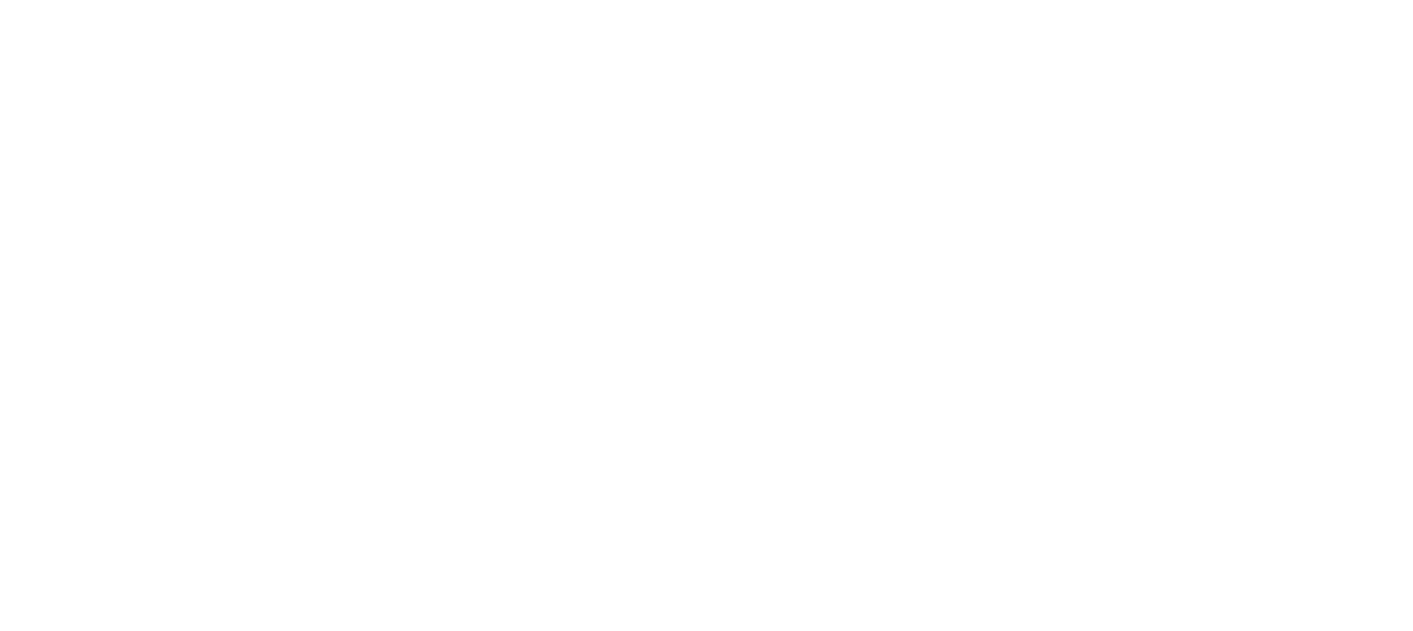 scroll, scrollTop: 0, scrollLeft: 0, axis: both 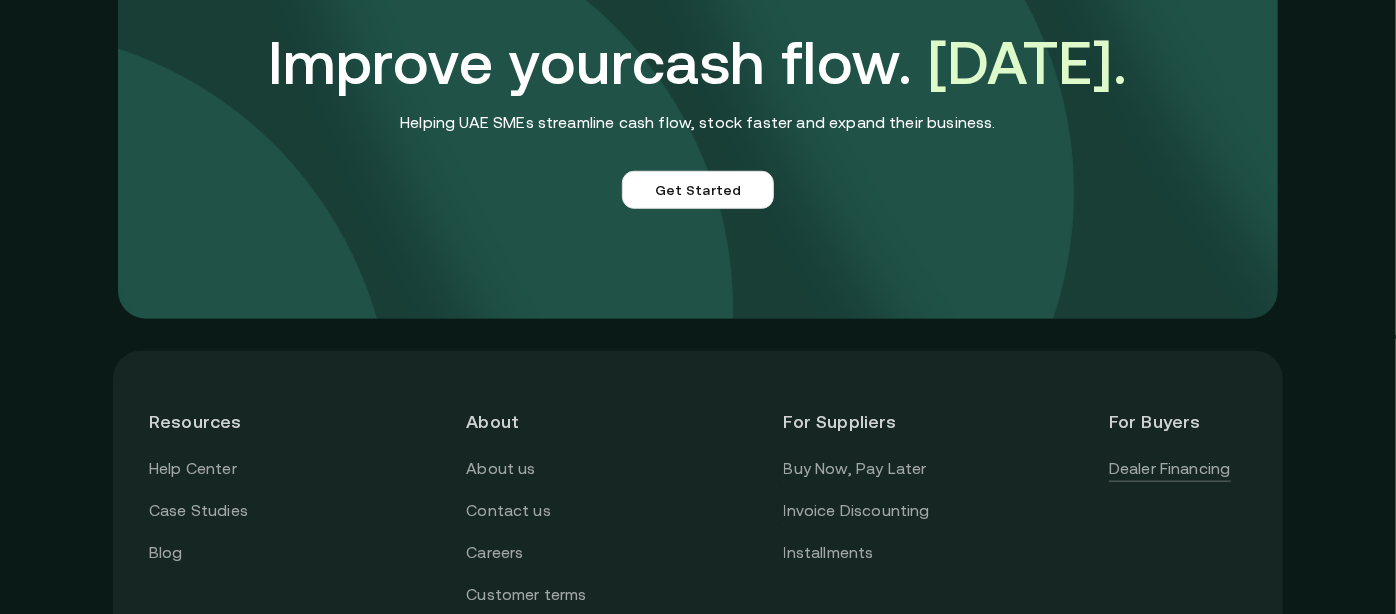 click on "Dealer Financing" at bounding box center (1170, 469) 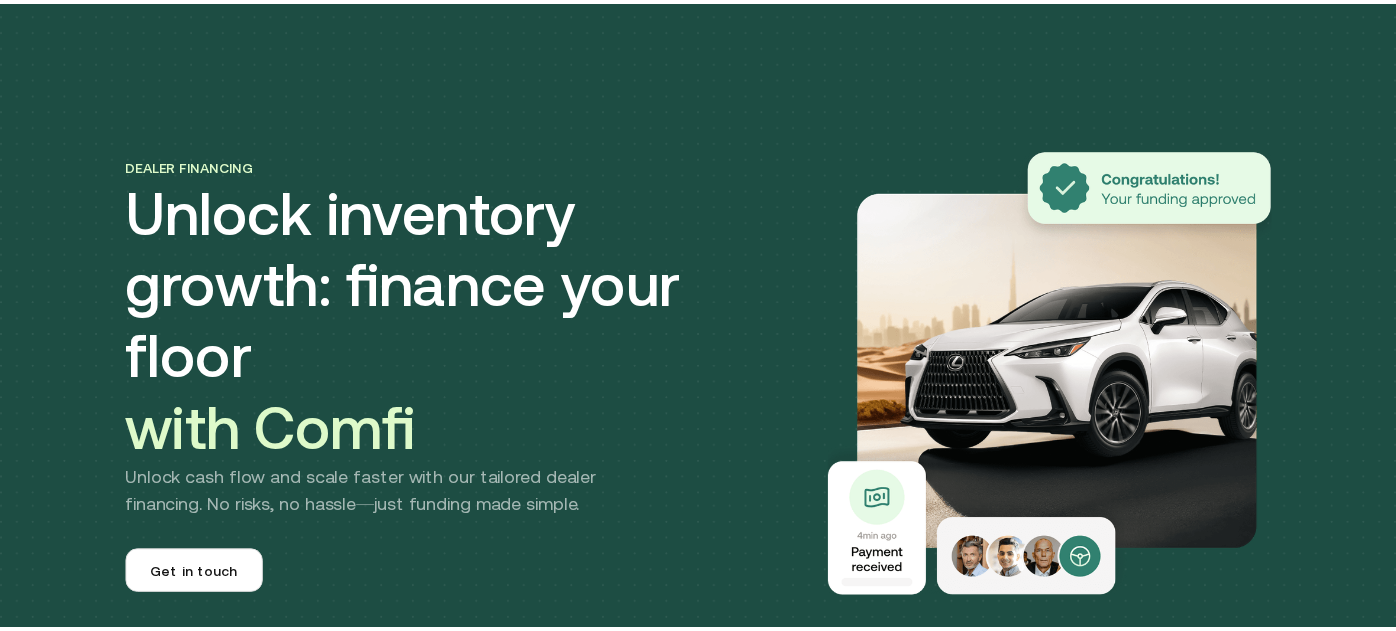 scroll, scrollTop: 0, scrollLeft: 0, axis: both 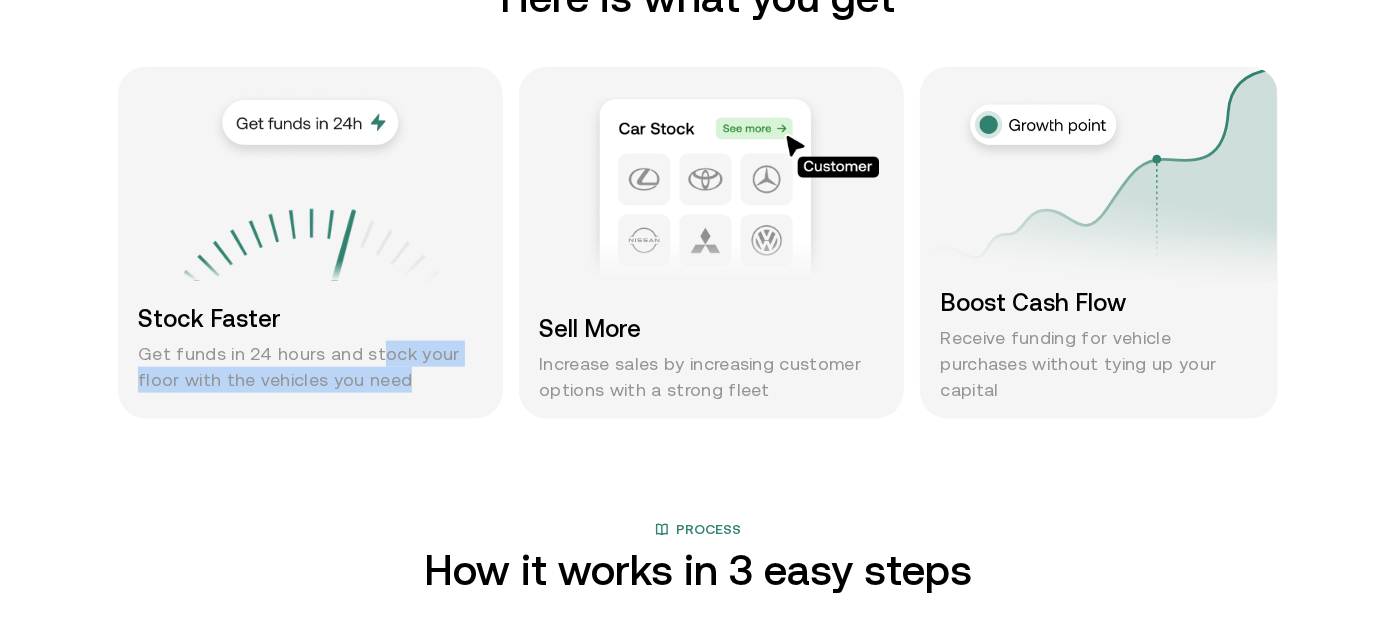 drag, startPoint x: 465, startPoint y: 397, endPoint x: 387, endPoint y: 362, distance: 85.49269 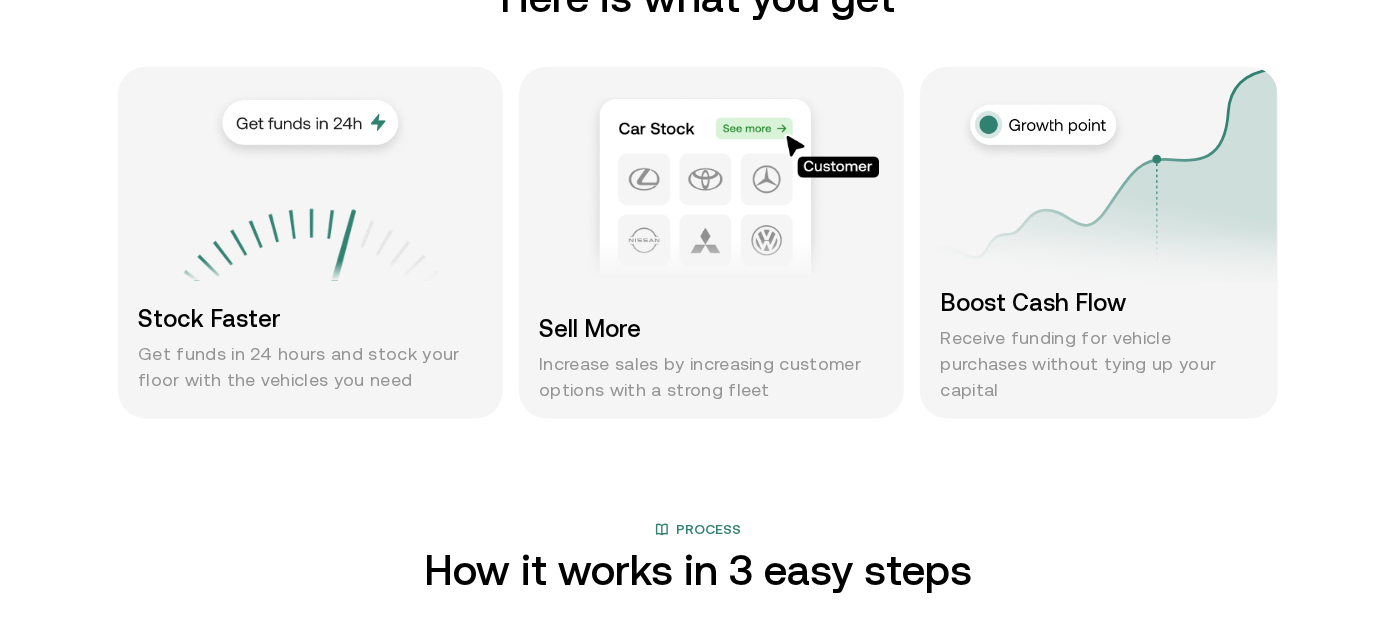 click on "Products Resources About us Contact us Get Started Menu Close Dealer financing Unlock inventory growth: finance your floor  with Comfi Unlock cash flow and scale faster with our tailored dealer financing. No risks, no hassle—just funding made simple. Get in touch Funding What is Dealer Financing with Comfi? Comfi’s Dealer Financing empowers you to stock your floor with ease and grow your sales. Comfi funds you against your current fleet freeing up your cash flow to make more purchases. Benefits Here is what you get Stock Faster Get funds in 24 hours and stock your floor with the vehicles you need Sell More Increase sales by increasing customer options with a strong fleet Boost Cash Flow Receive funding for vehicle purchases without tying up your capital Process How it works in 3 easy steps 3 Get paid instantly 2 Request financing 1 Sign Up Register your dealership and get approved in just minutes with our quick onboarding process. Highlights Key Highlights 24h To get funded AED 2 million Up to 30-90d 95%" at bounding box center (698, 1329) 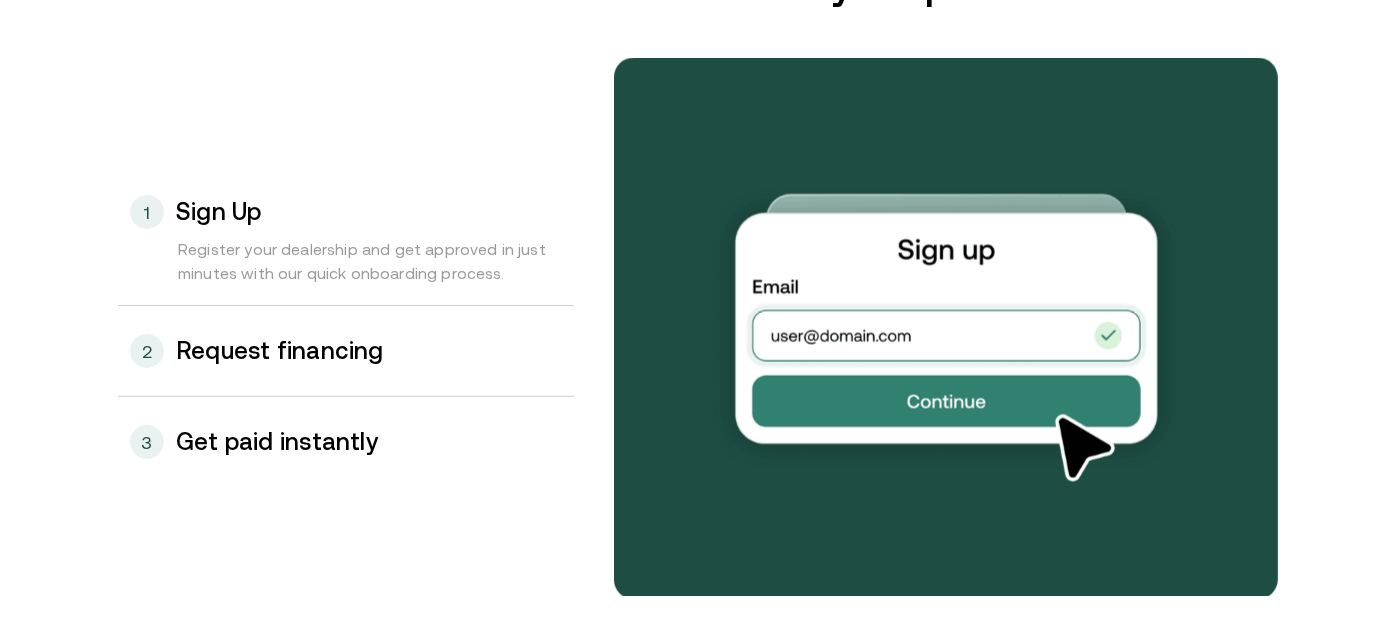 scroll, scrollTop: 2122, scrollLeft: 0, axis: vertical 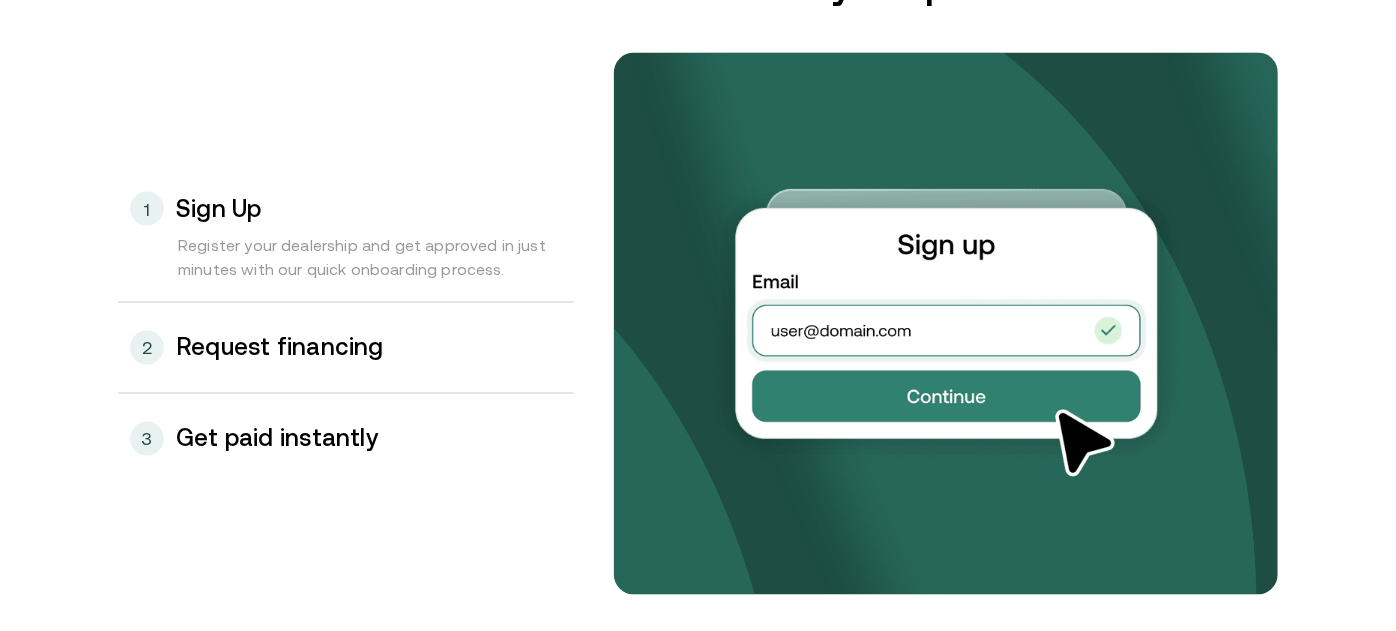 click on "2 Request financing" at bounding box center [346, 348] 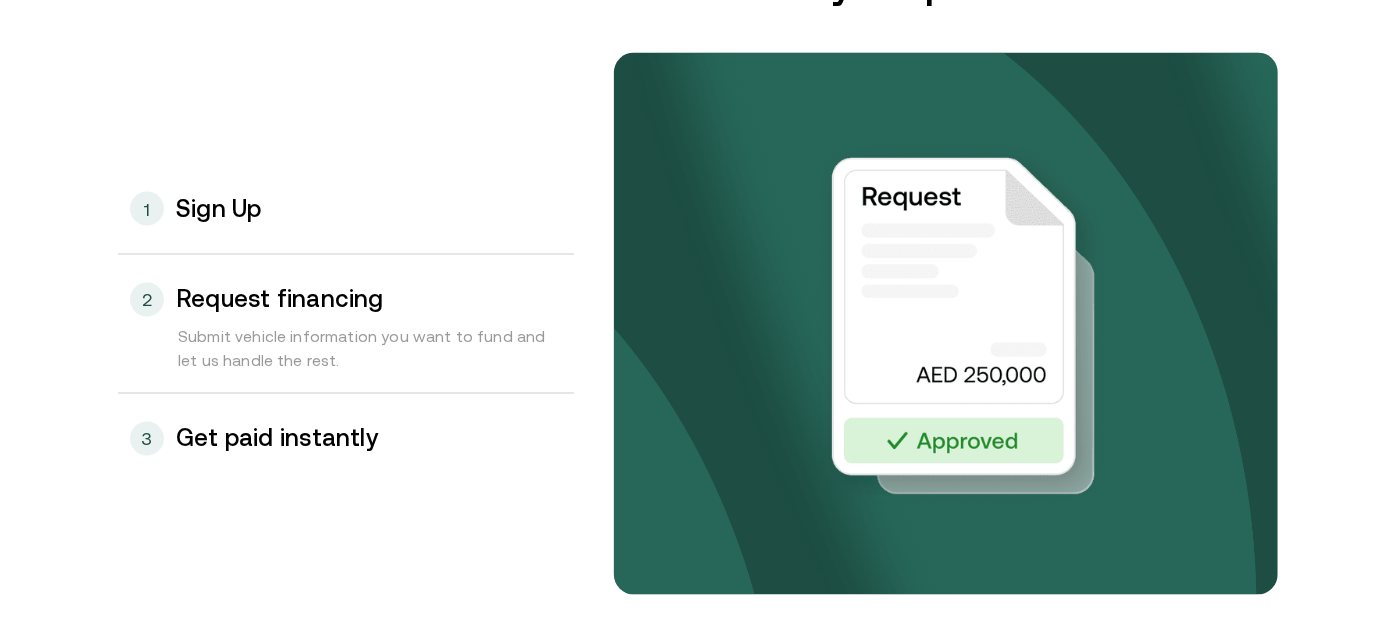 click on "Get paid instantly" at bounding box center (277, 439) 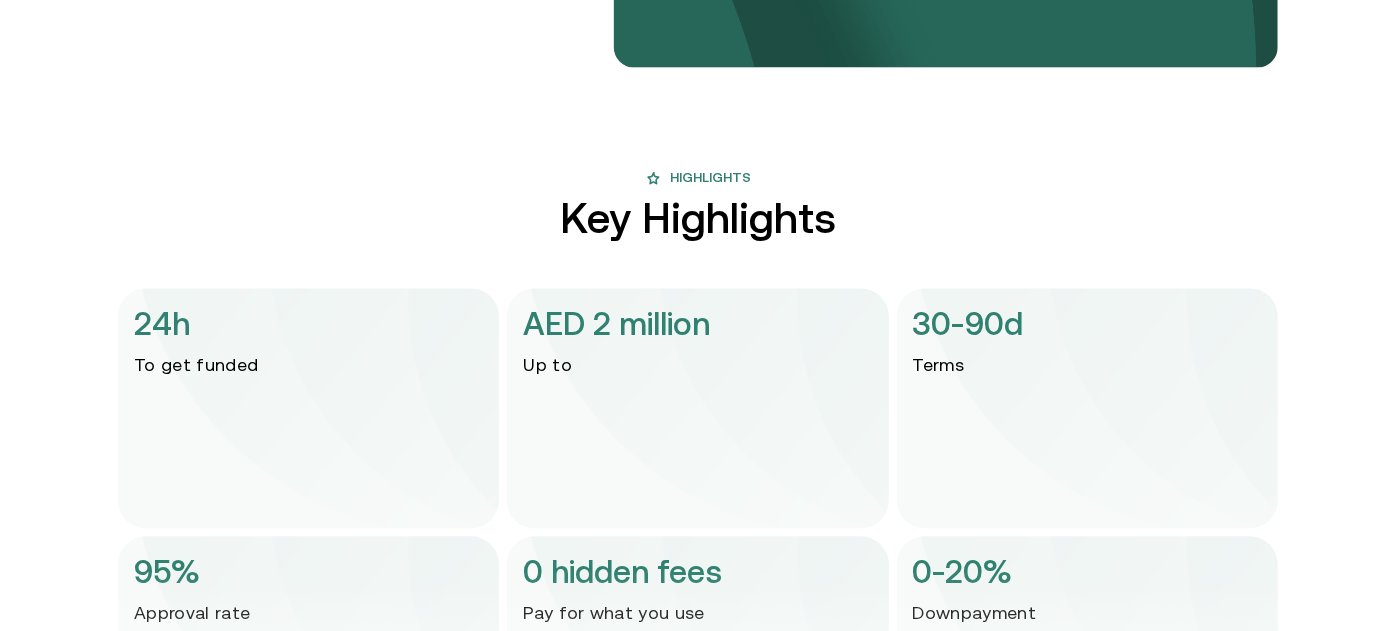 scroll, scrollTop: 2653, scrollLeft: 0, axis: vertical 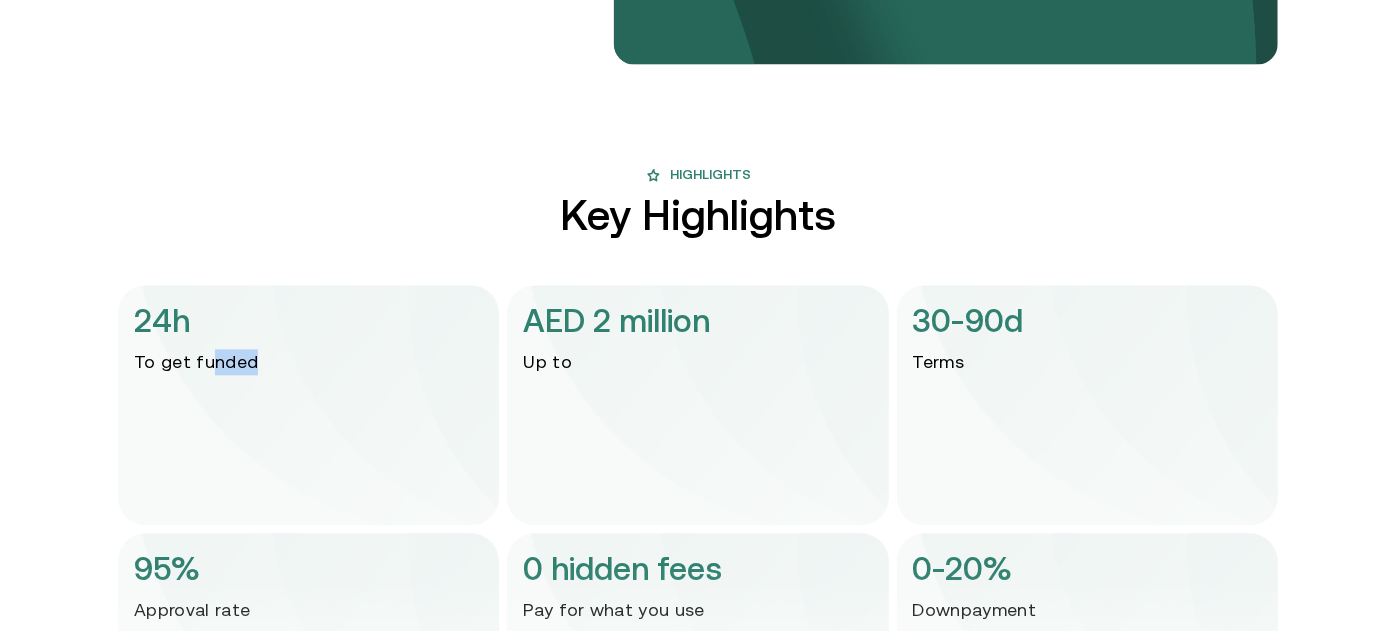 drag, startPoint x: 286, startPoint y: 372, endPoint x: 214, endPoint y: 340, distance: 78.79086 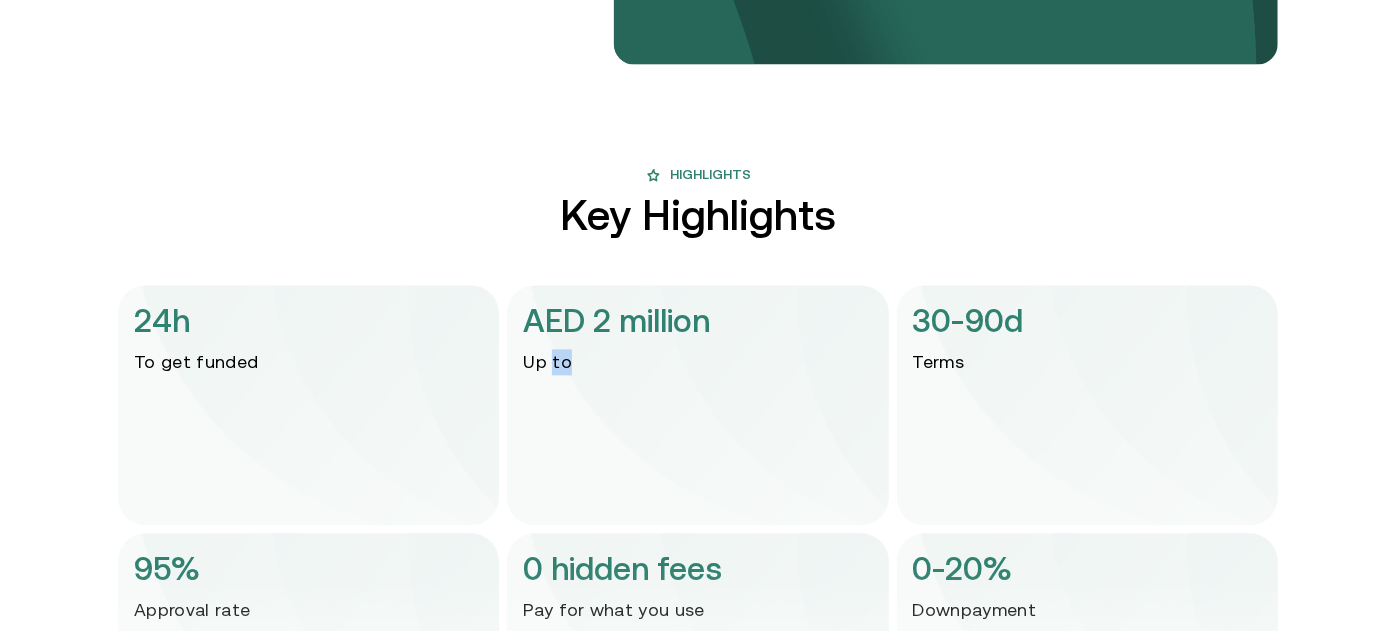 drag, startPoint x: 577, startPoint y: 379, endPoint x: 551, endPoint y: 345, distance: 42.80187 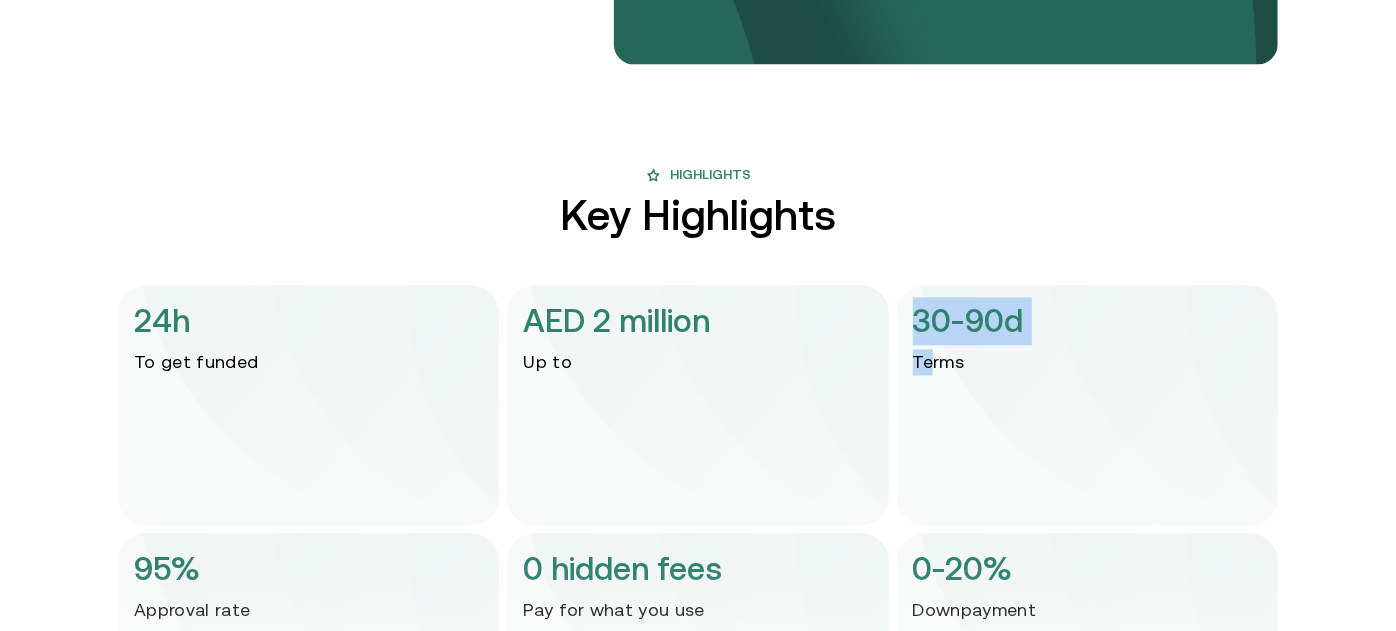 drag, startPoint x: 943, startPoint y: 371, endPoint x: 914, endPoint y: 322, distance: 56.938564 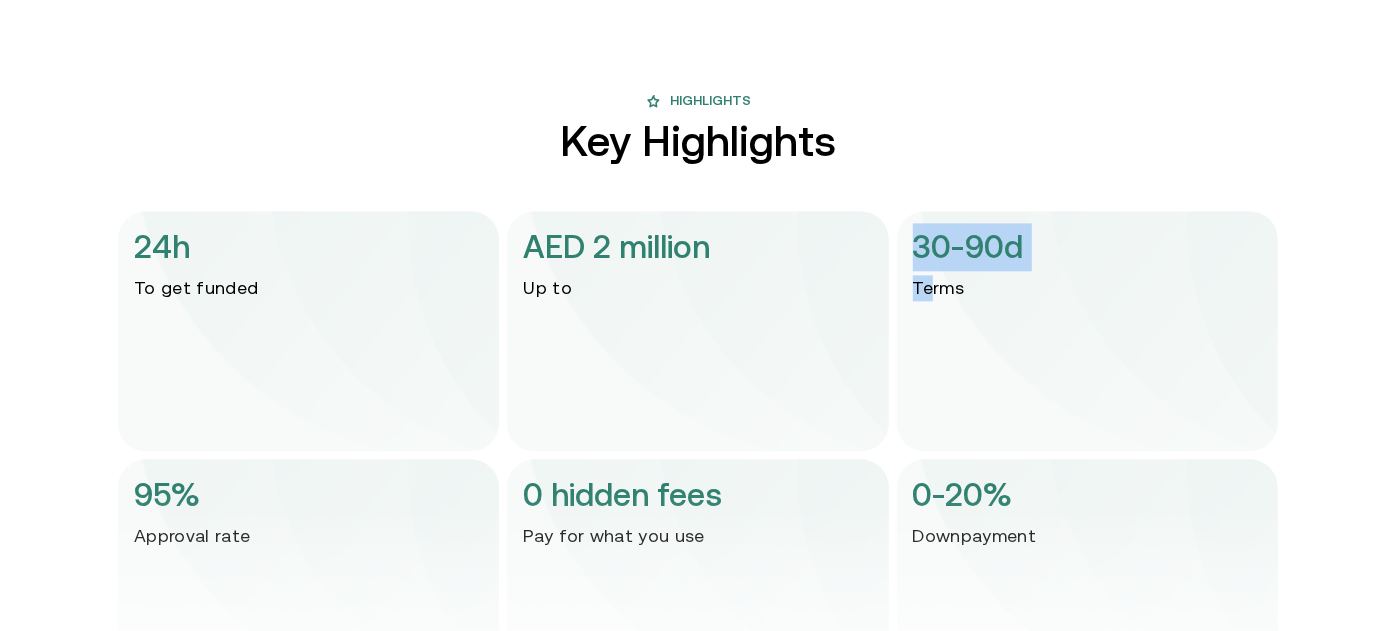 scroll, scrollTop: 2851, scrollLeft: 0, axis: vertical 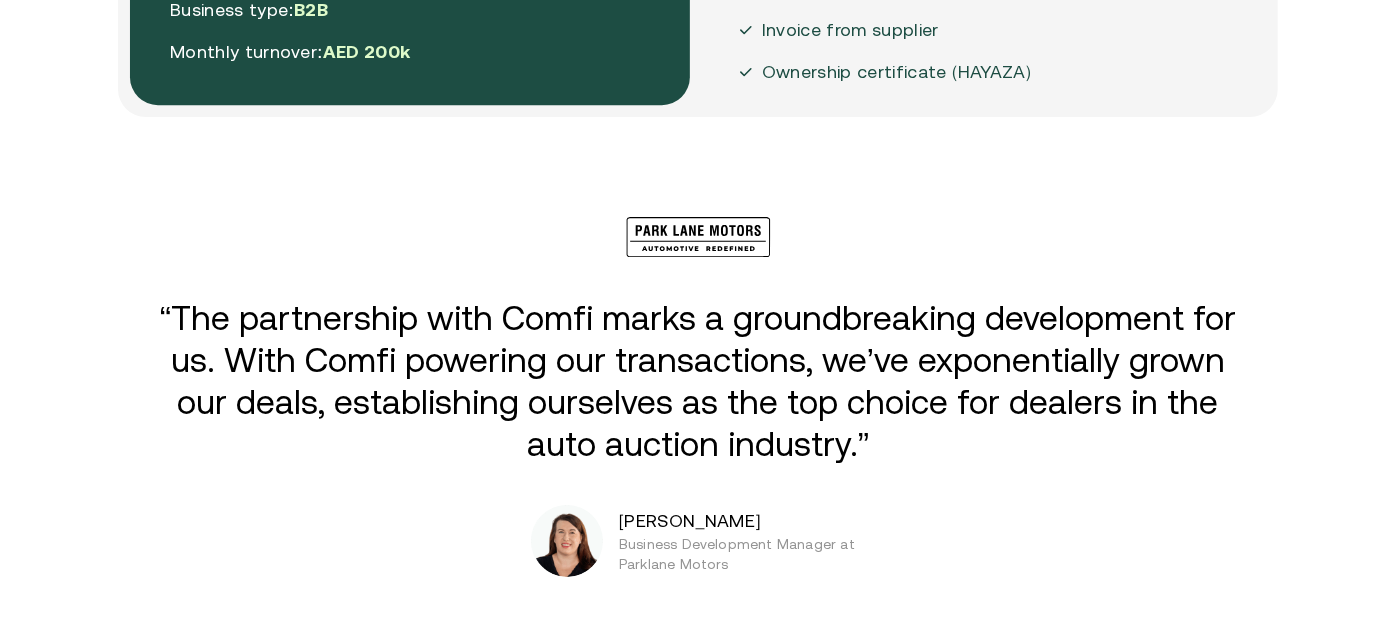 click on "“The partnership with Comfi marks a groundbreaking development for us. With Comfi powering our transactions, we’ve exponentially grown our deals, establishing ourselves as the top choice for dealers in the auto auction industry.”" at bounding box center (698, 381) 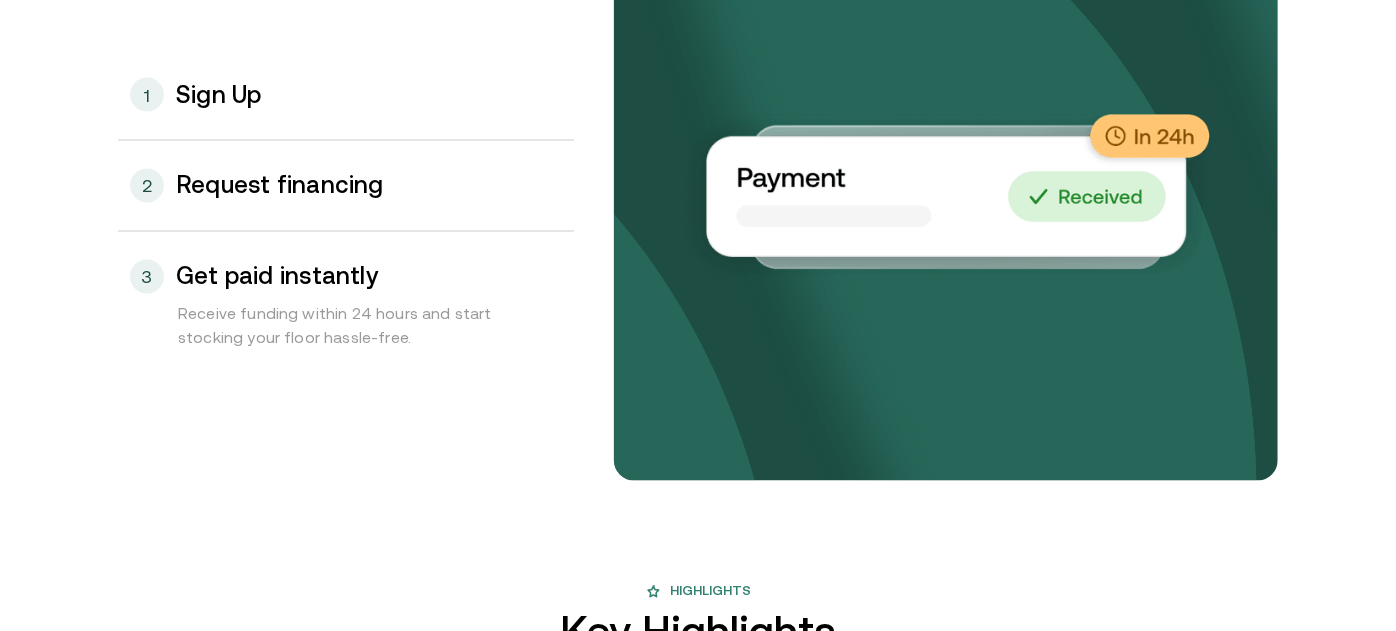 scroll, scrollTop: 2237, scrollLeft: 0, axis: vertical 